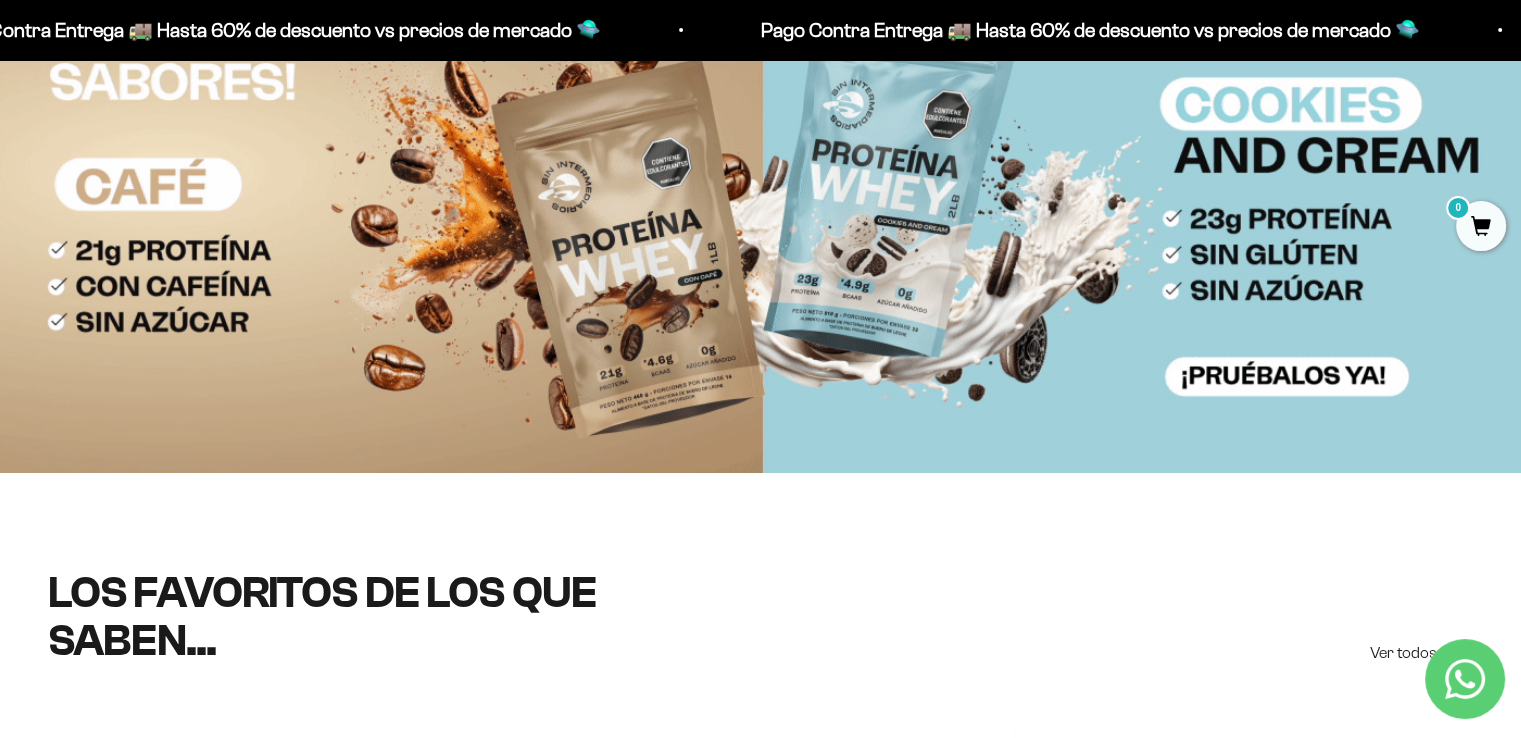 scroll, scrollTop: 0, scrollLeft: 0, axis: both 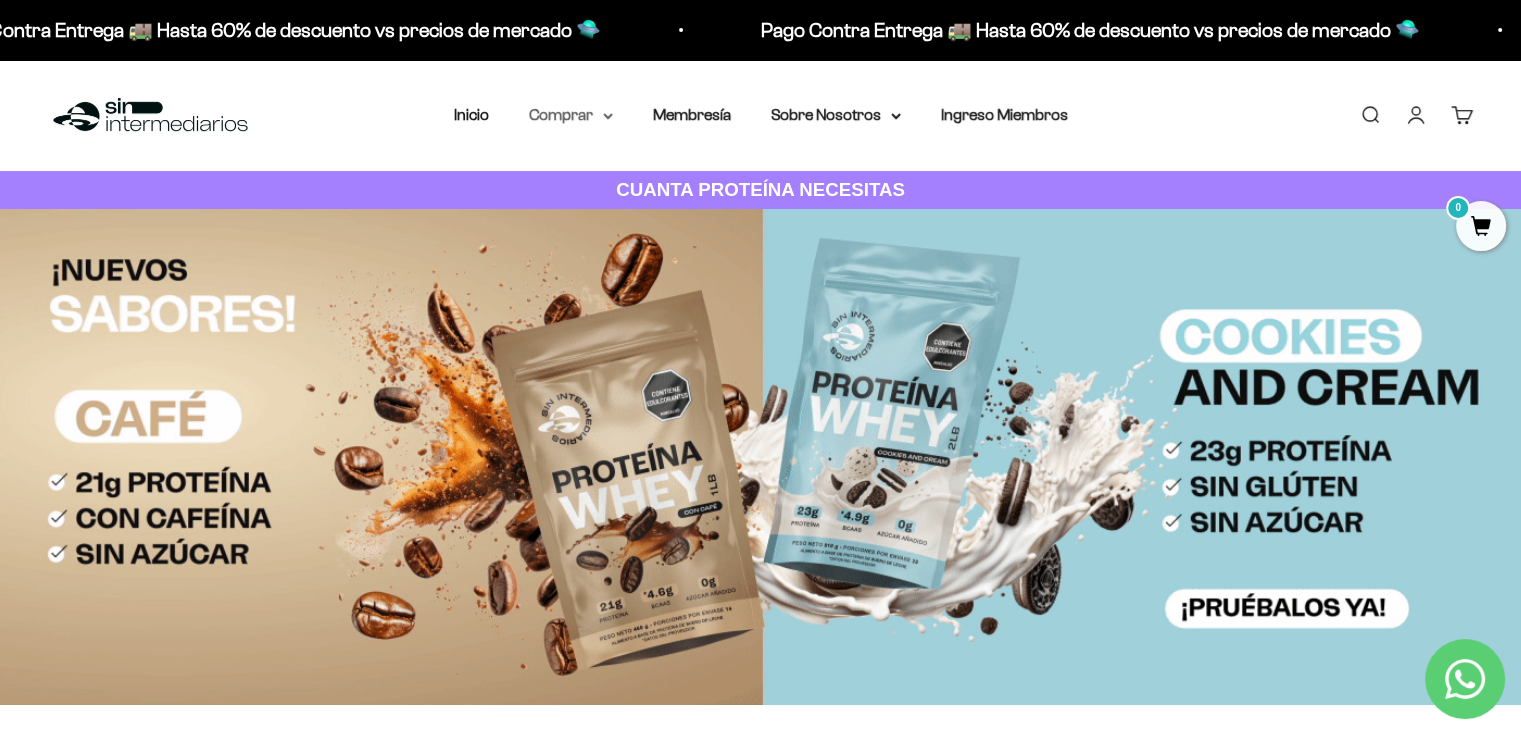 click 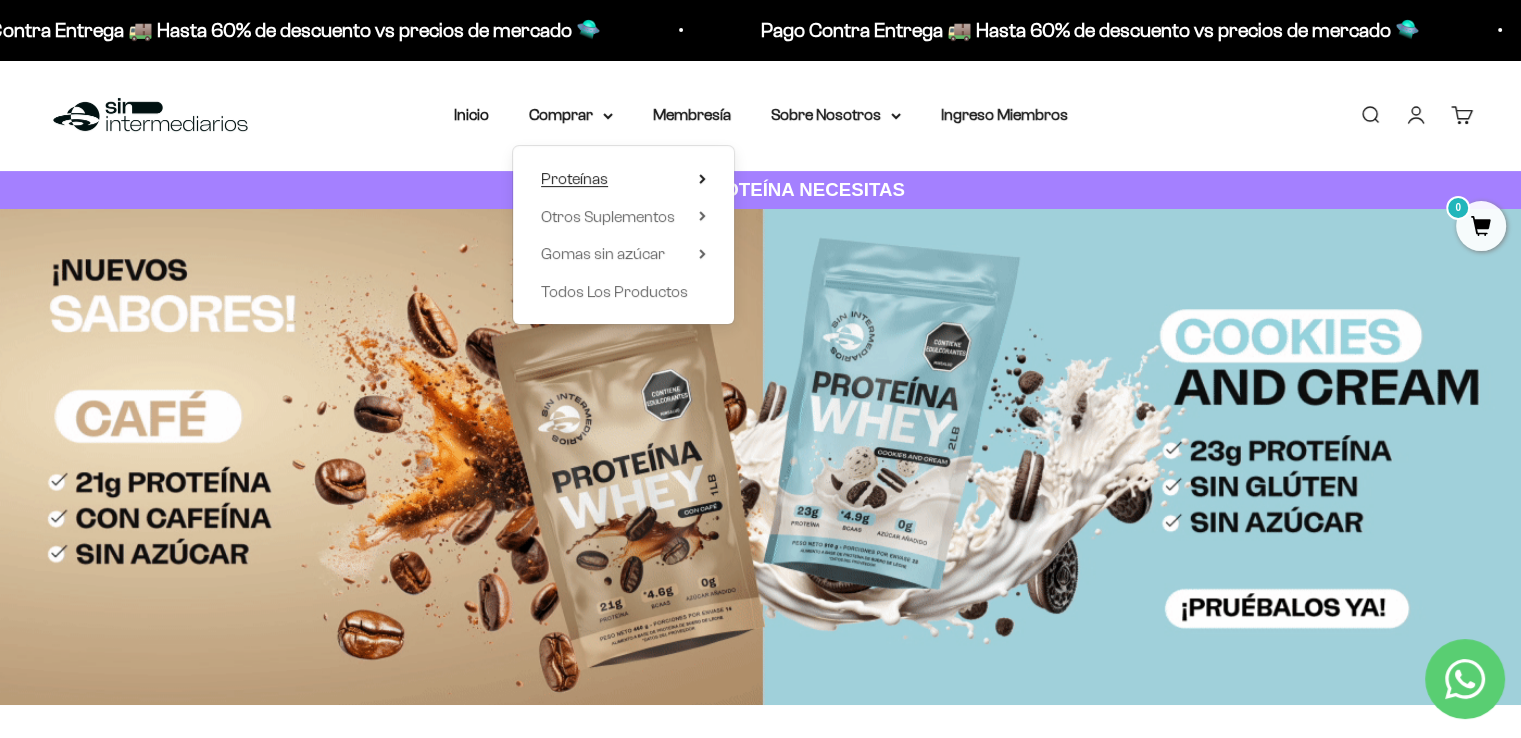 click 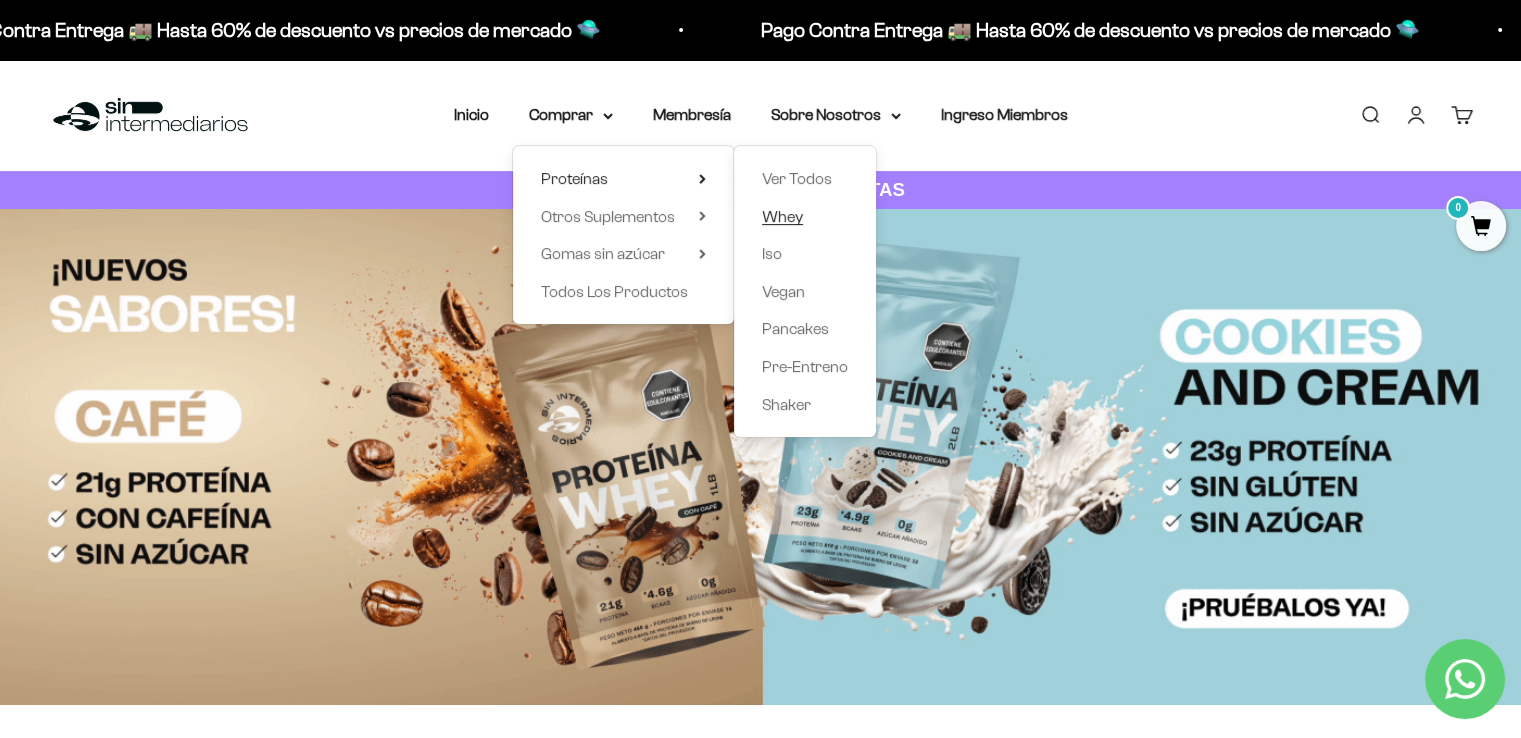 click on "Whey" at bounding box center (782, 216) 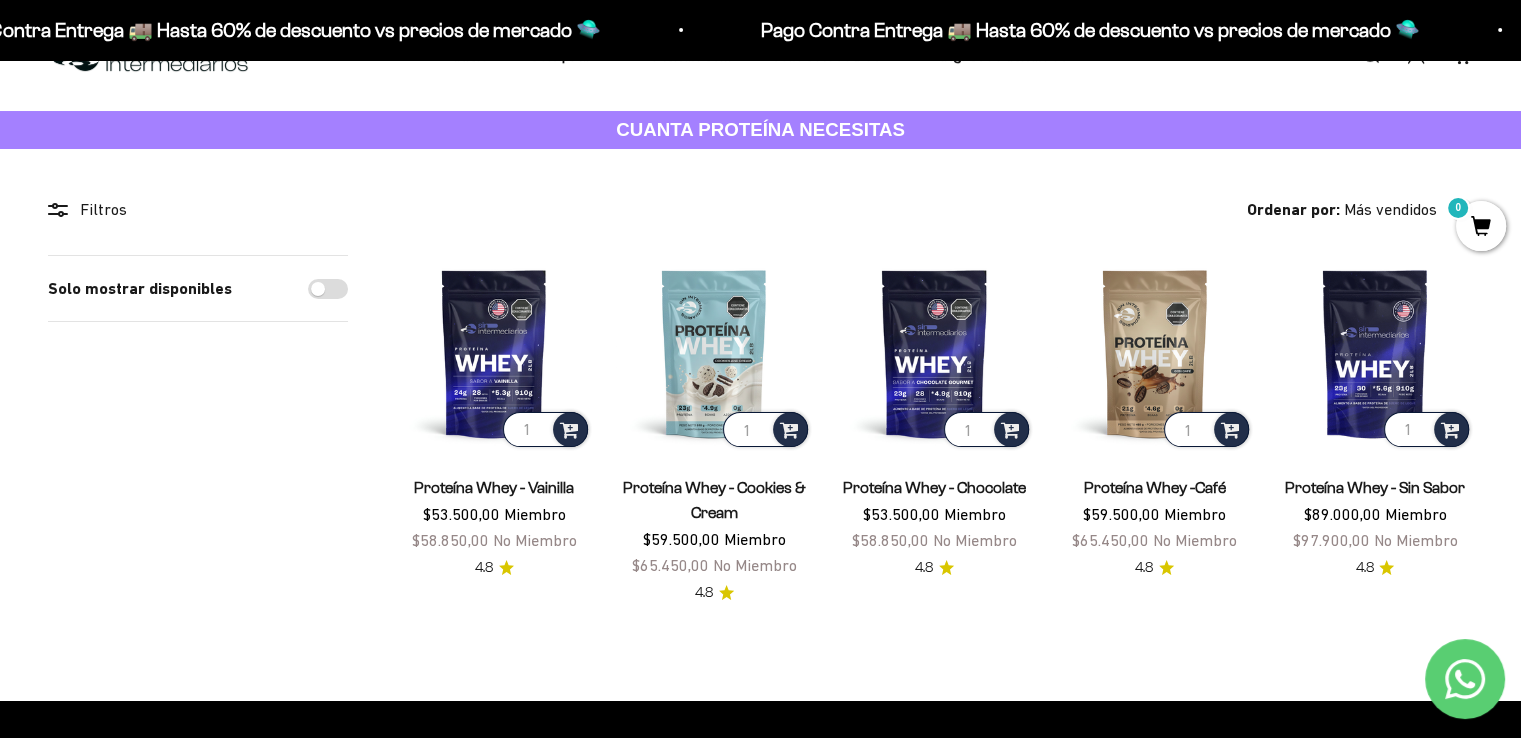 scroll, scrollTop: 0, scrollLeft: 0, axis: both 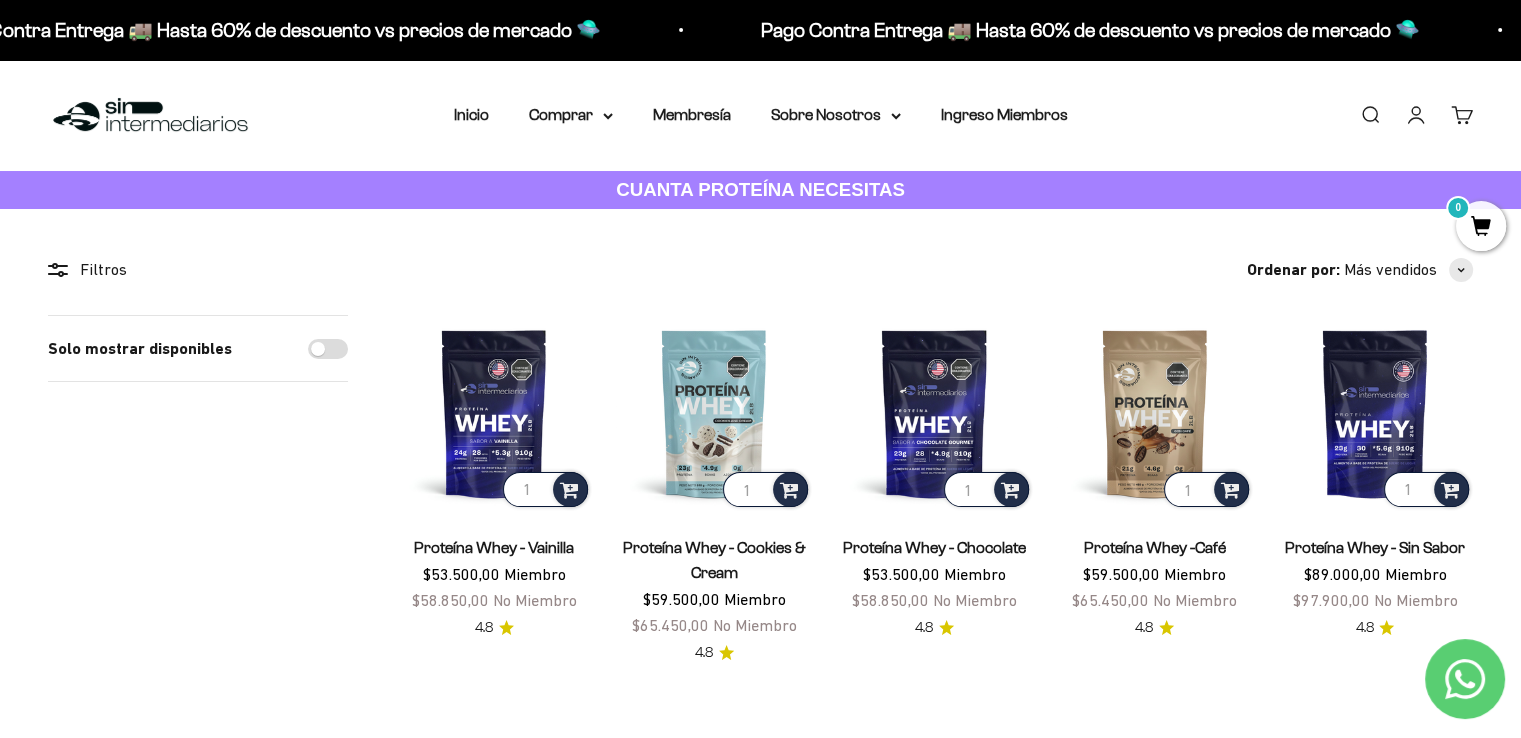 click on "Solo mostrar disponibles" at bounding box center [328, 349] 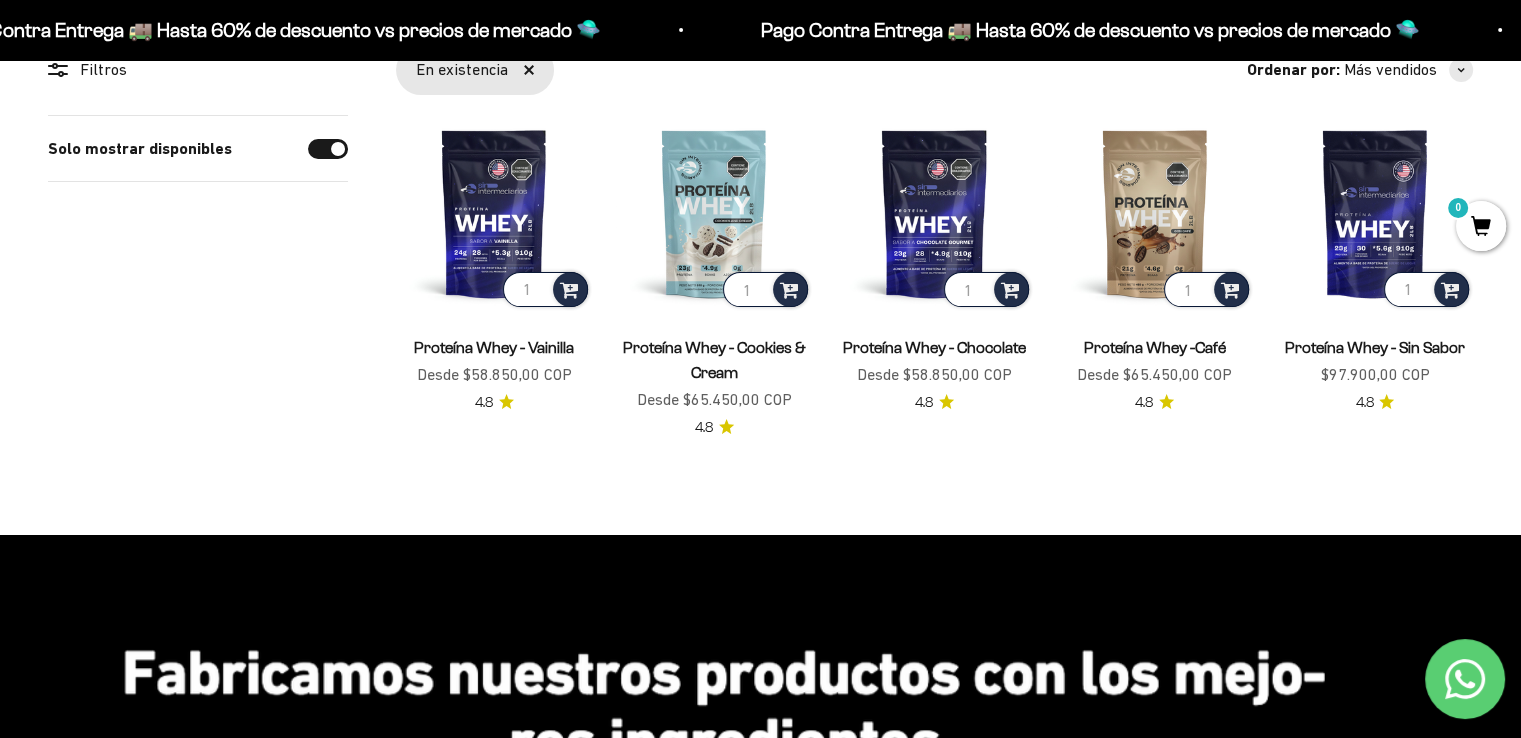 scroll, scrollTop: 0, scrollLeft: 0, axis: both 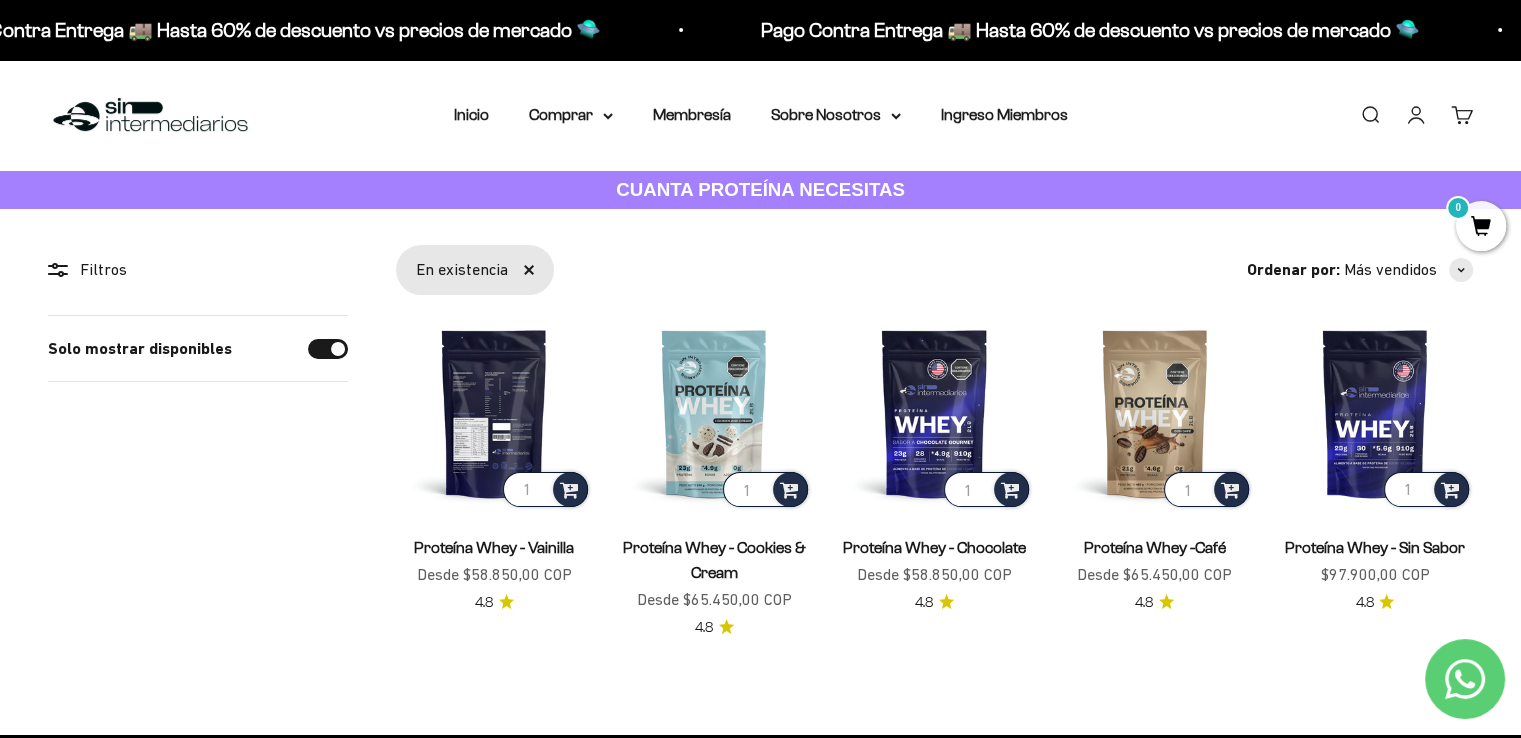 click at bounding box center [494, 413] 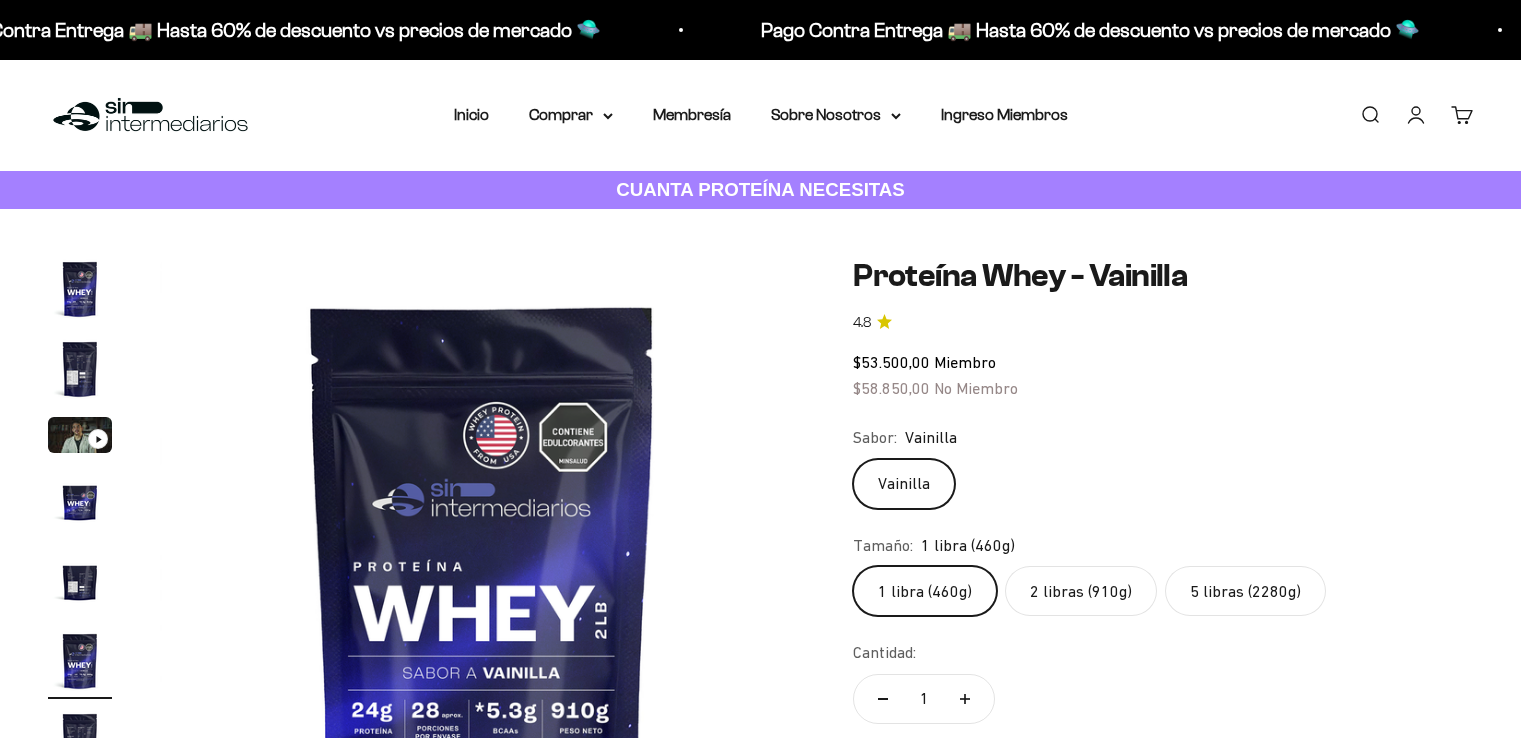scroll, scrollTop: 0, scrollLeft: 0, axis: both 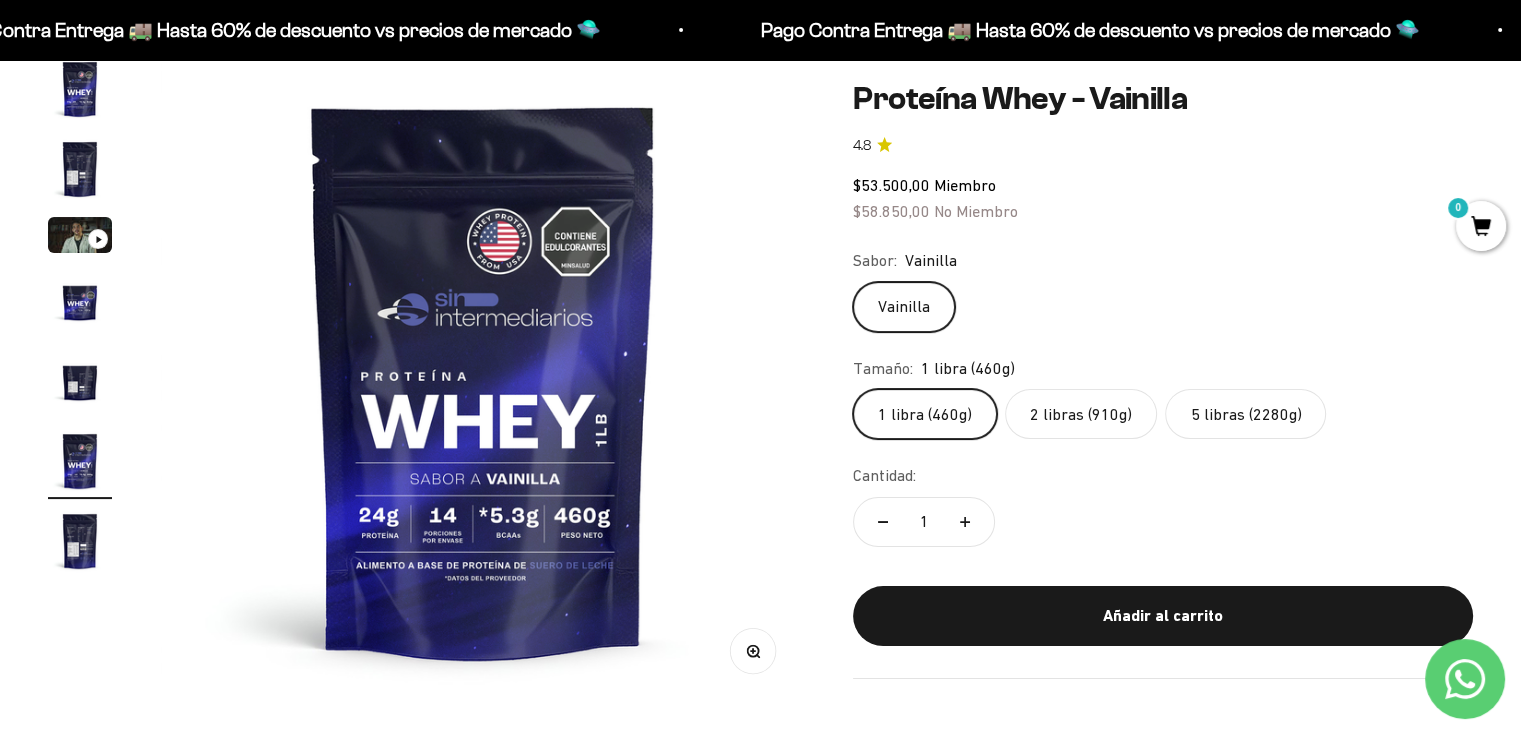 click on "5 libras (2280g)" 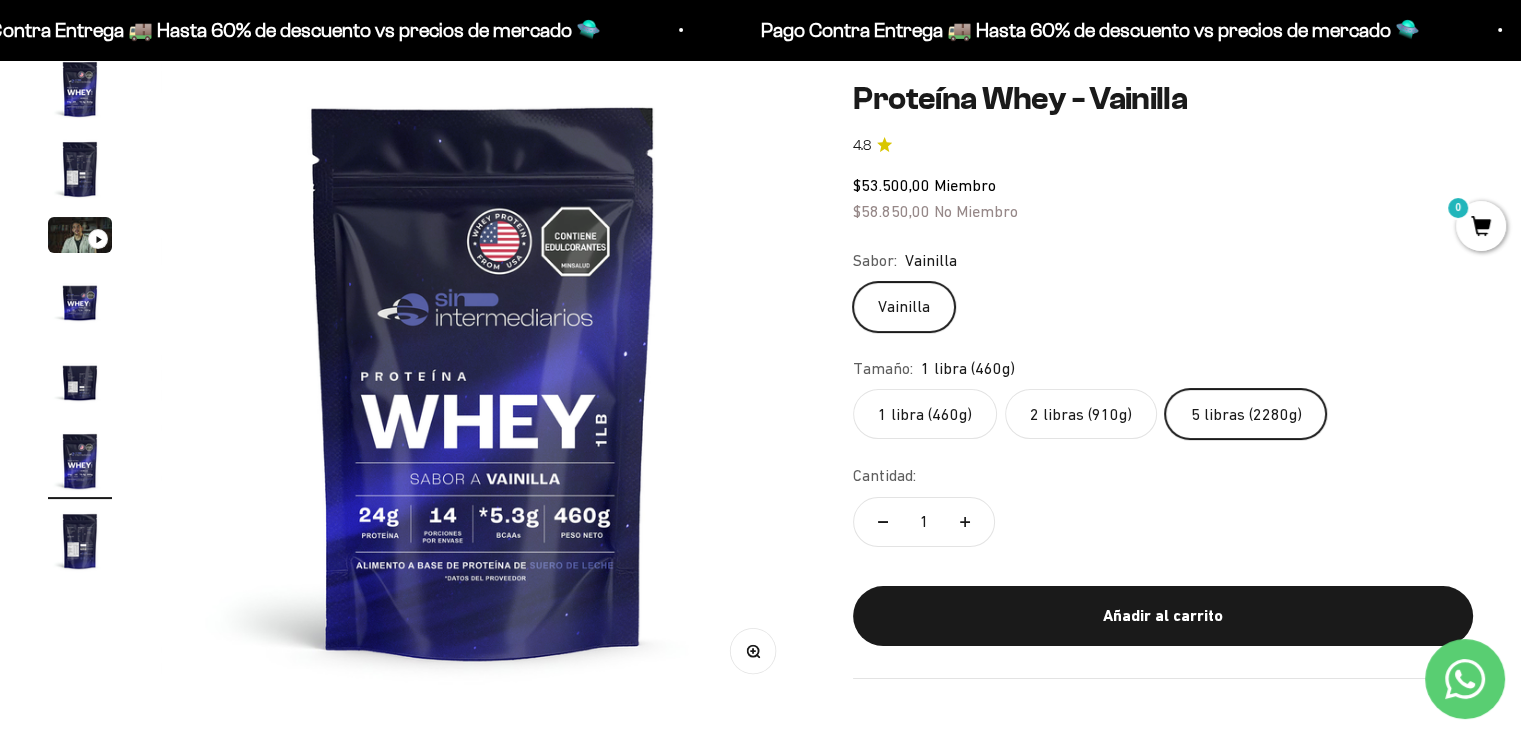 scroll, scrollTop: 0, scrollLeft: 2008, axis: horizontal 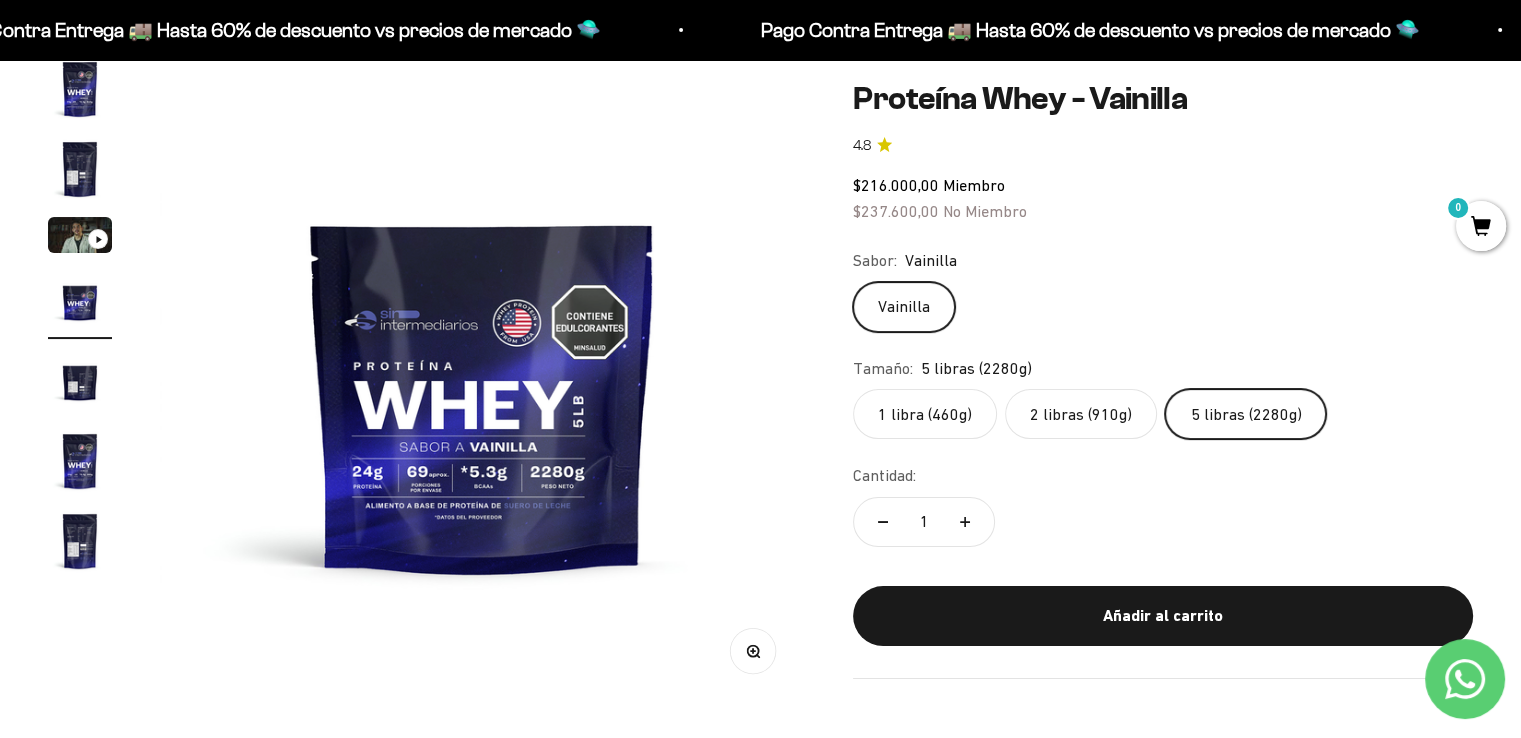 click on "2 libras (910g)" 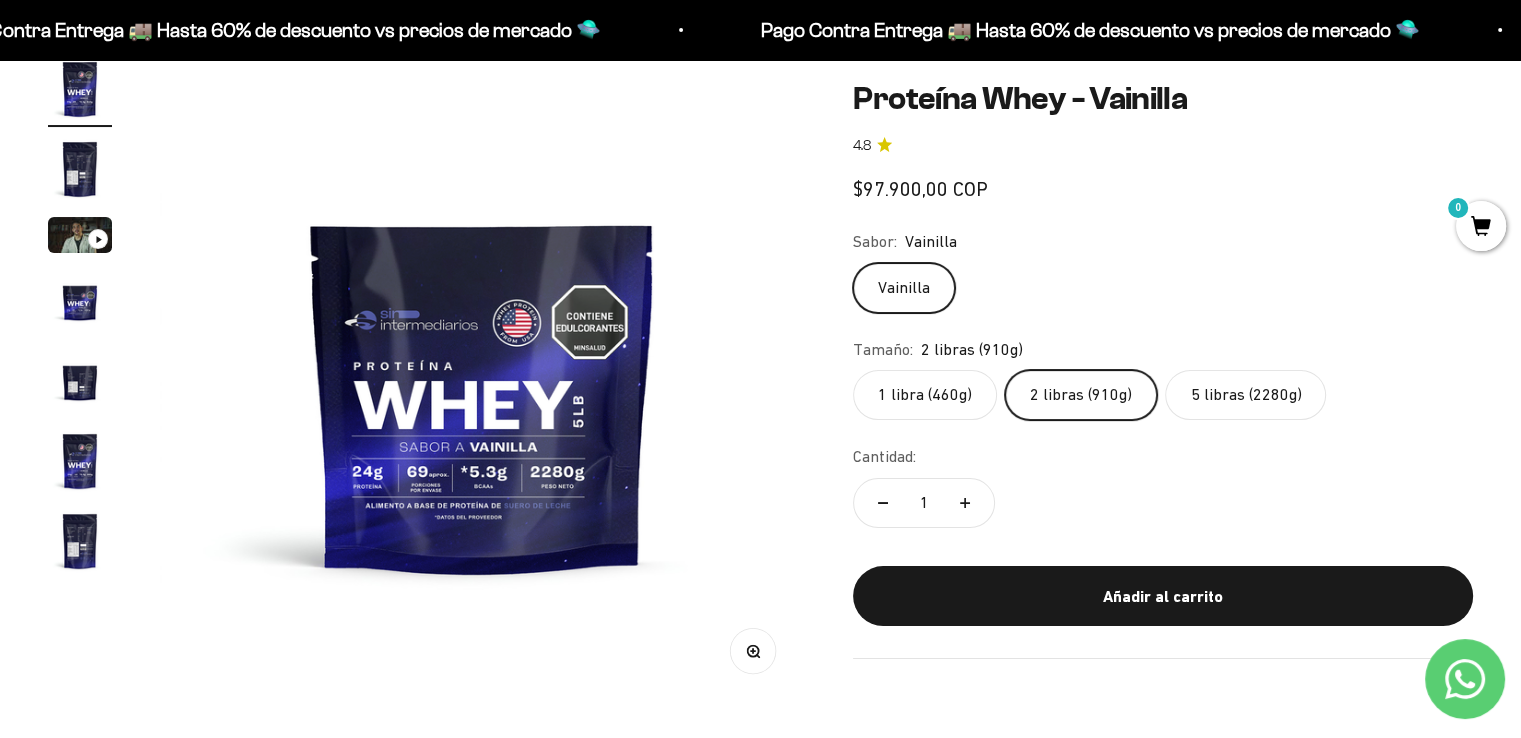 scroll, scrollTop: 0, scrollLeft: 0, axis: both 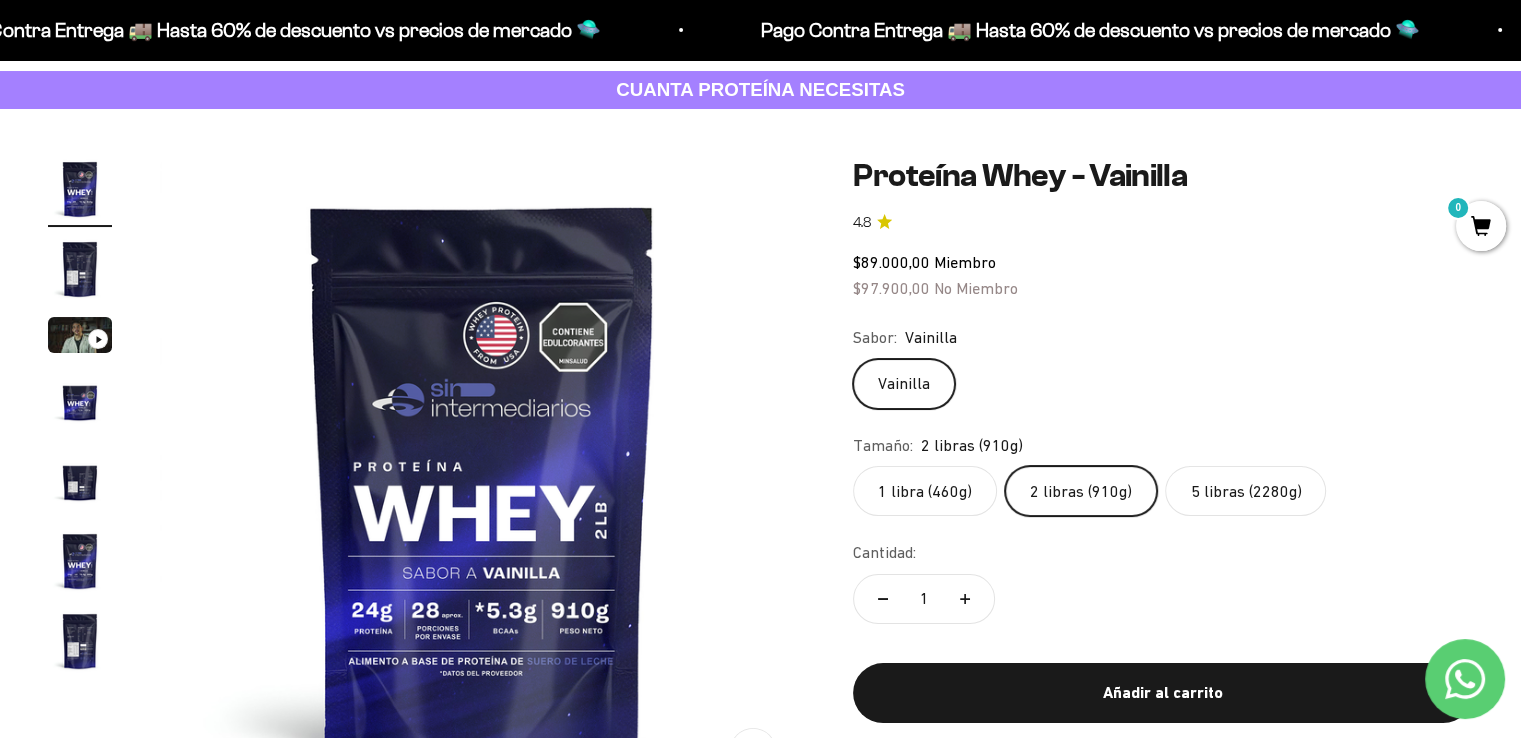 click on "5 libras (2280g)" 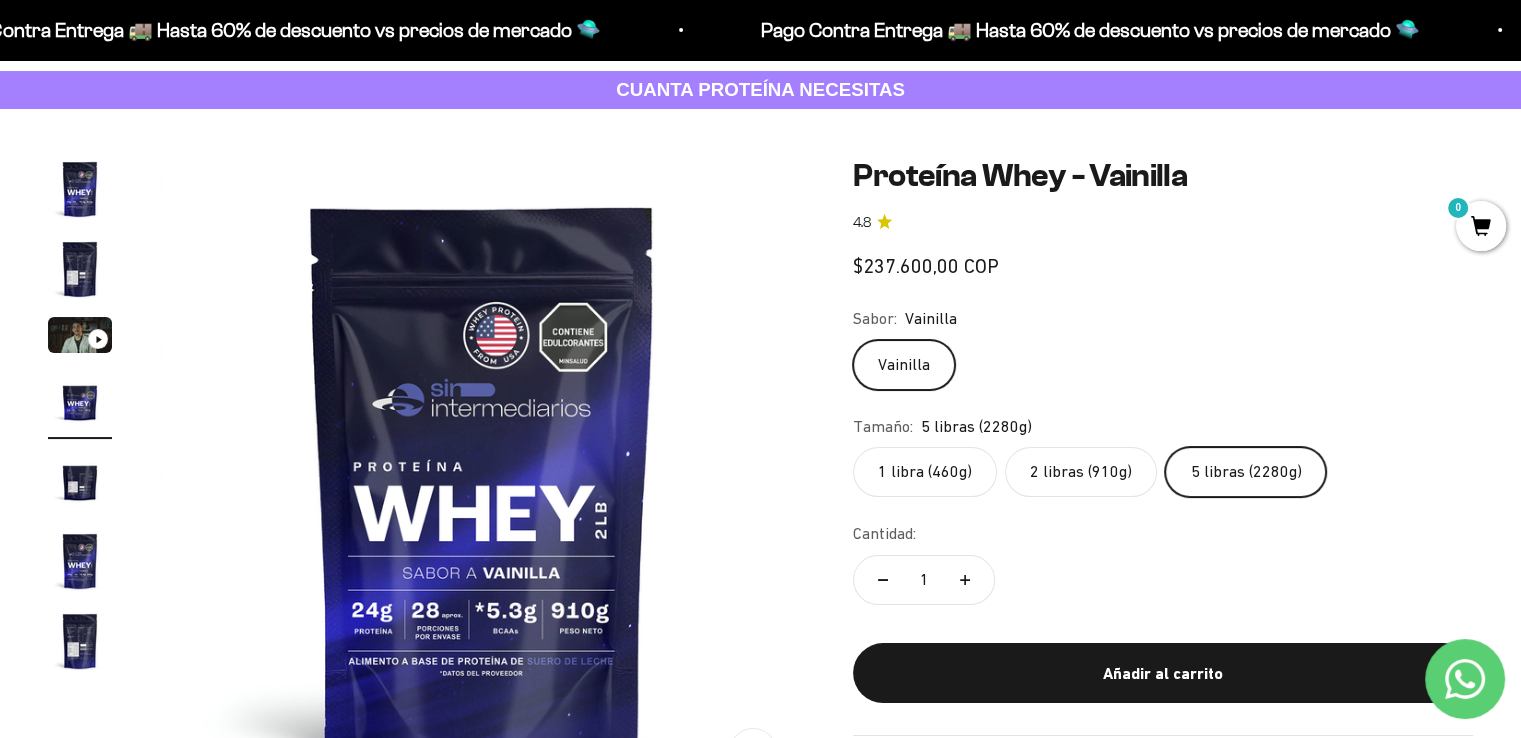 scroll, scrollTop: 0, scrollLeft: 2008, axis: horizontal 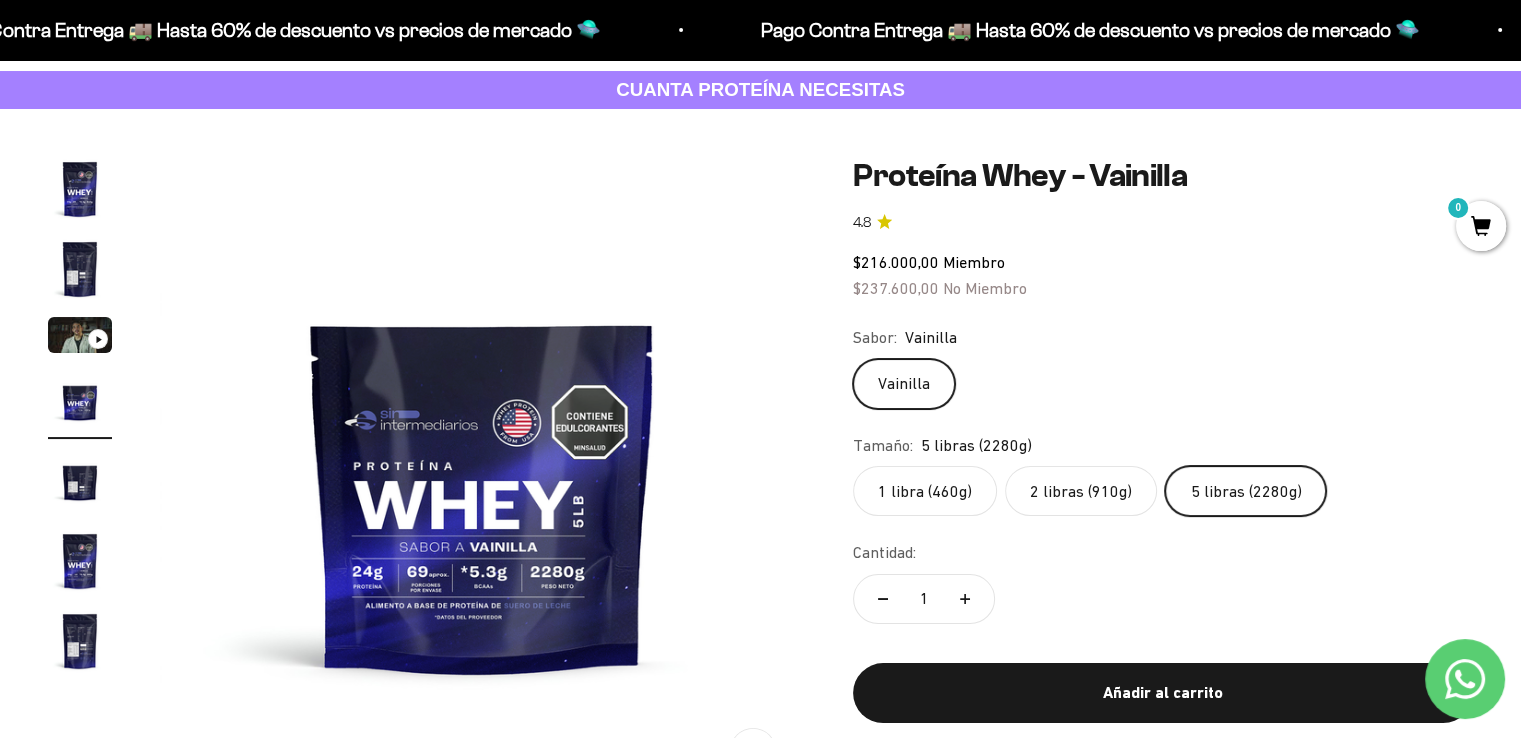 click 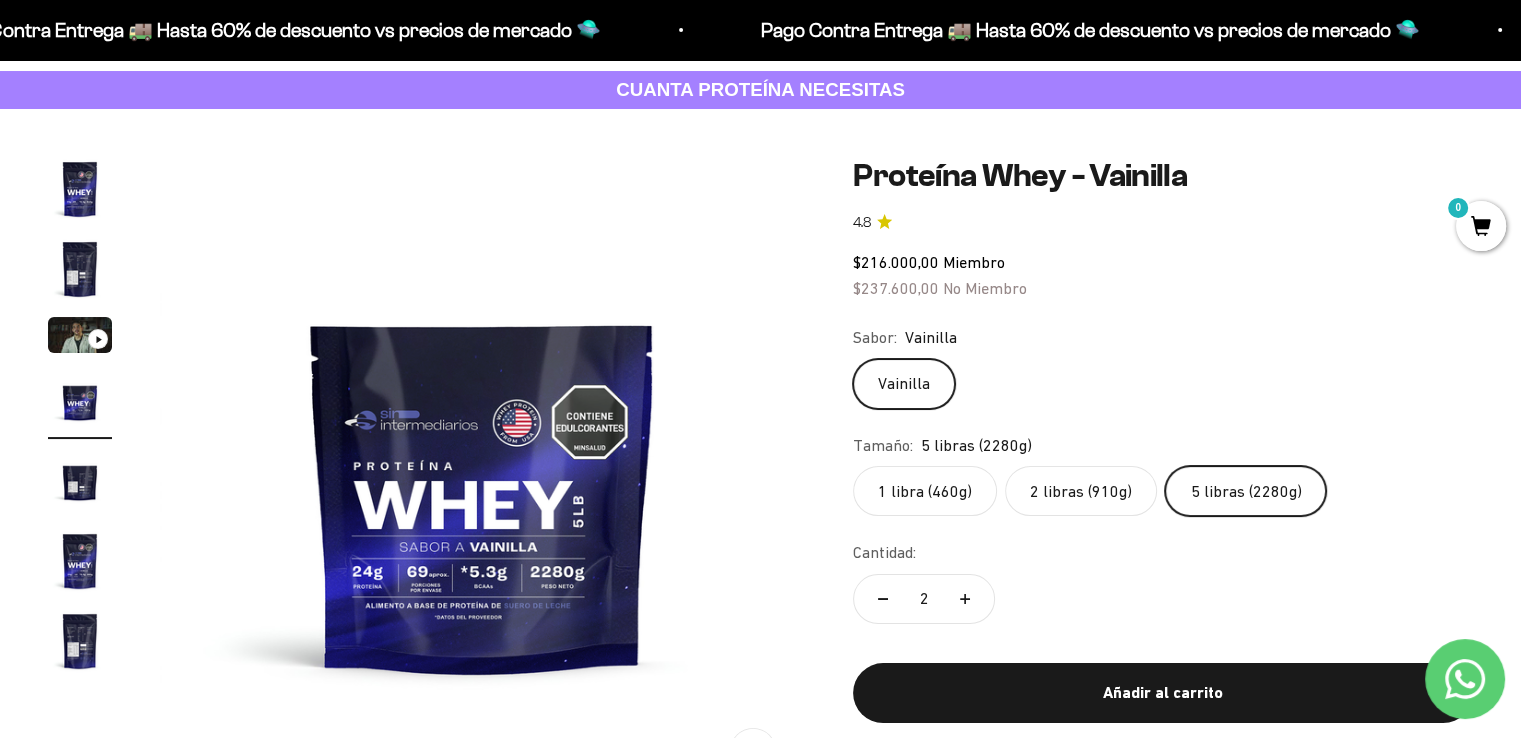 click 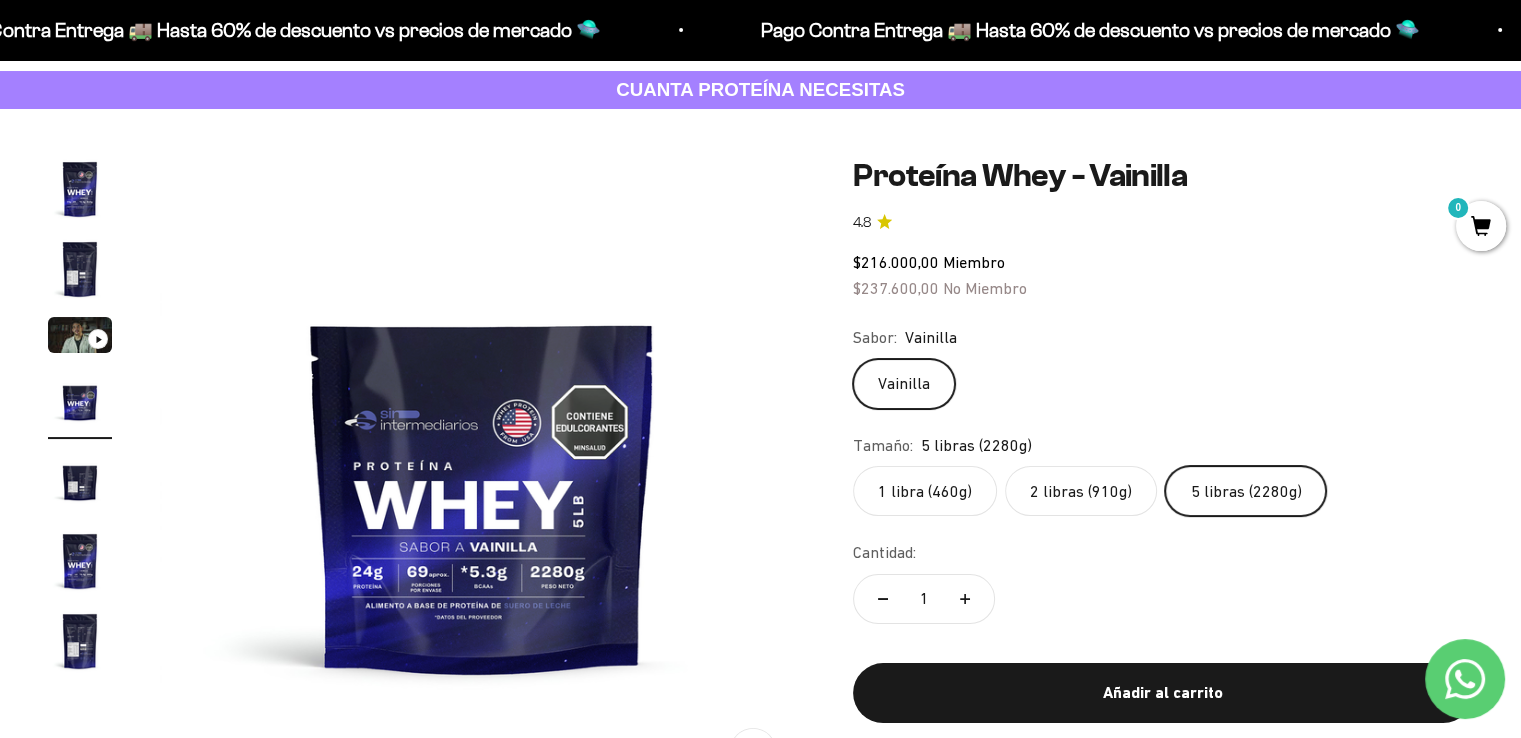click on "2 libras (910g)" 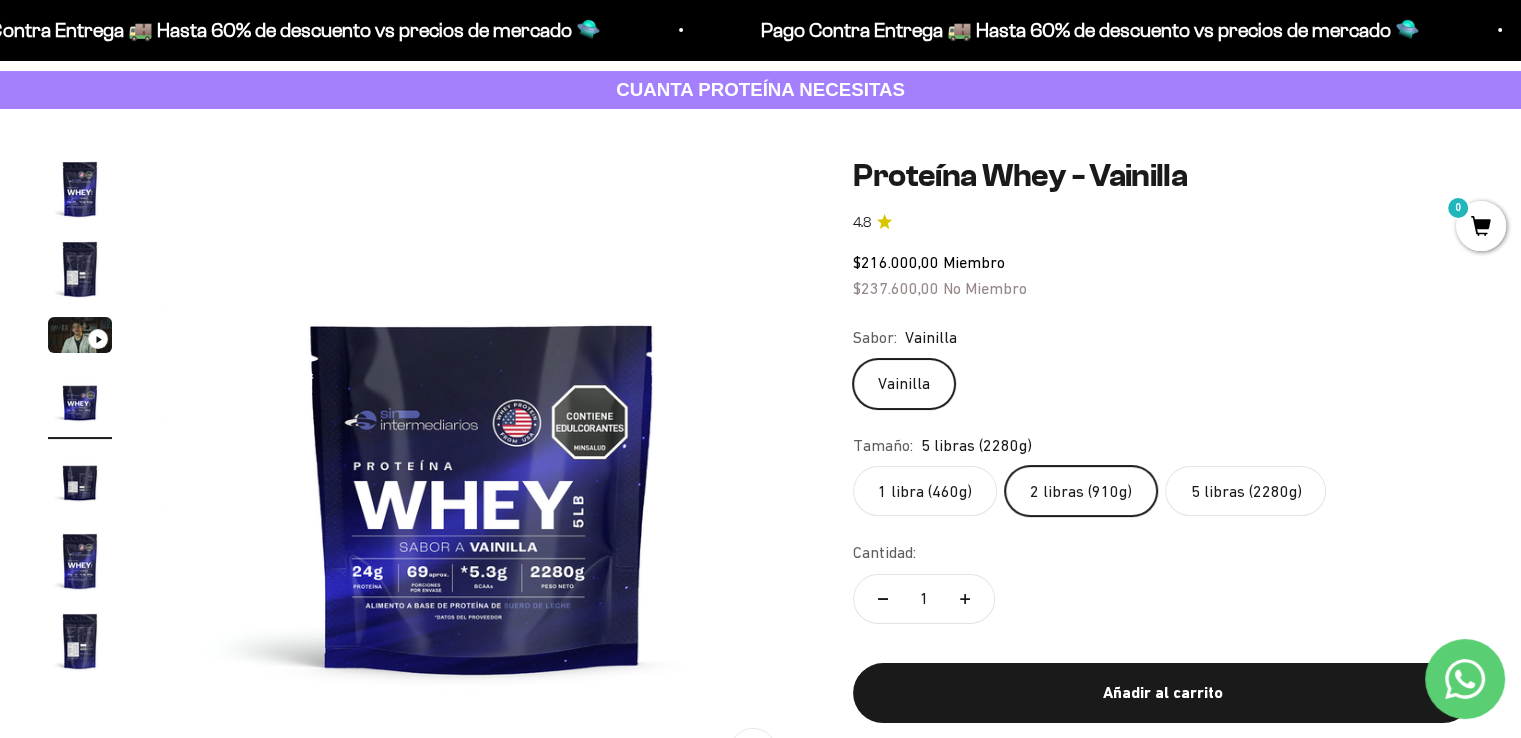scroll, scrollTop: 0, scrollLeft: 0, axis: both 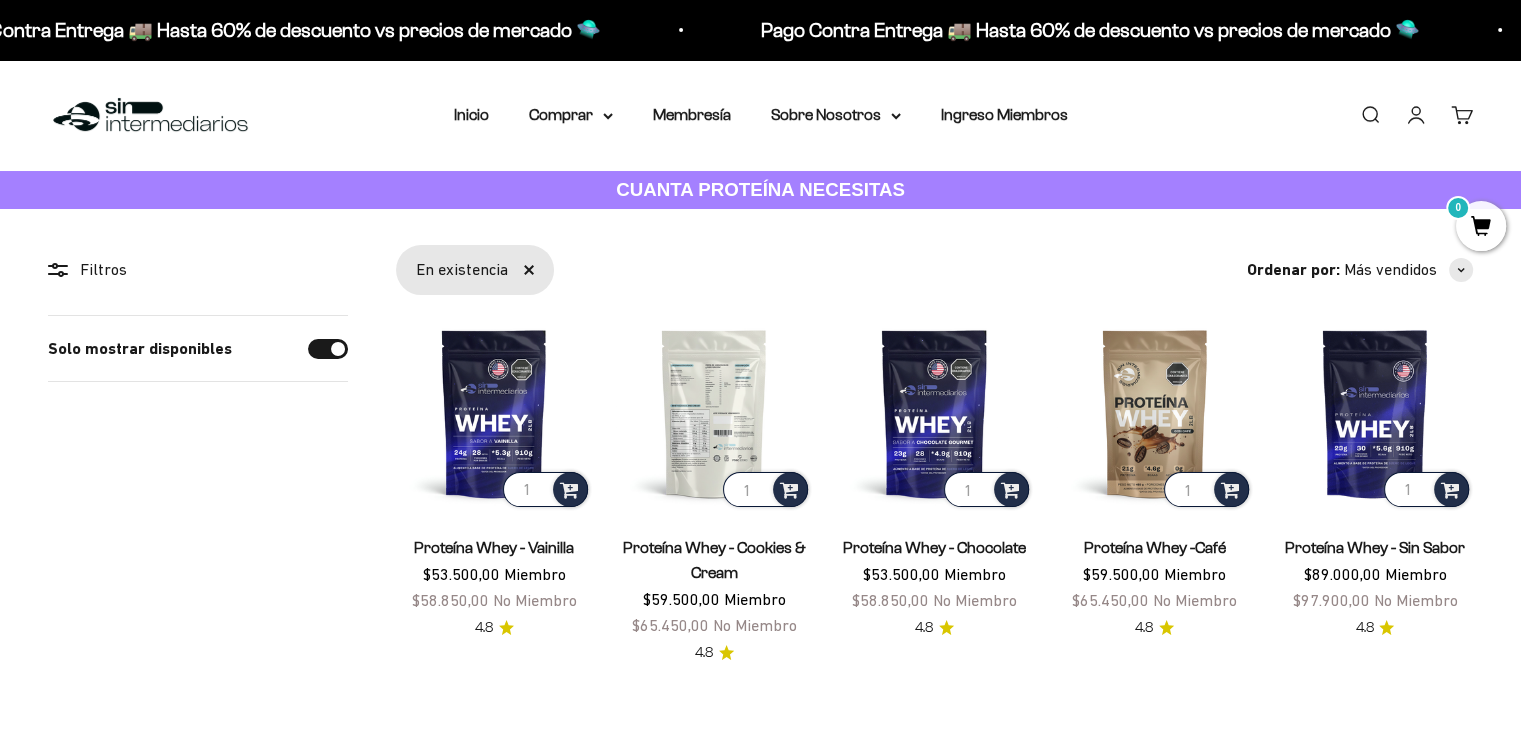click at bounding box center (714, 413) 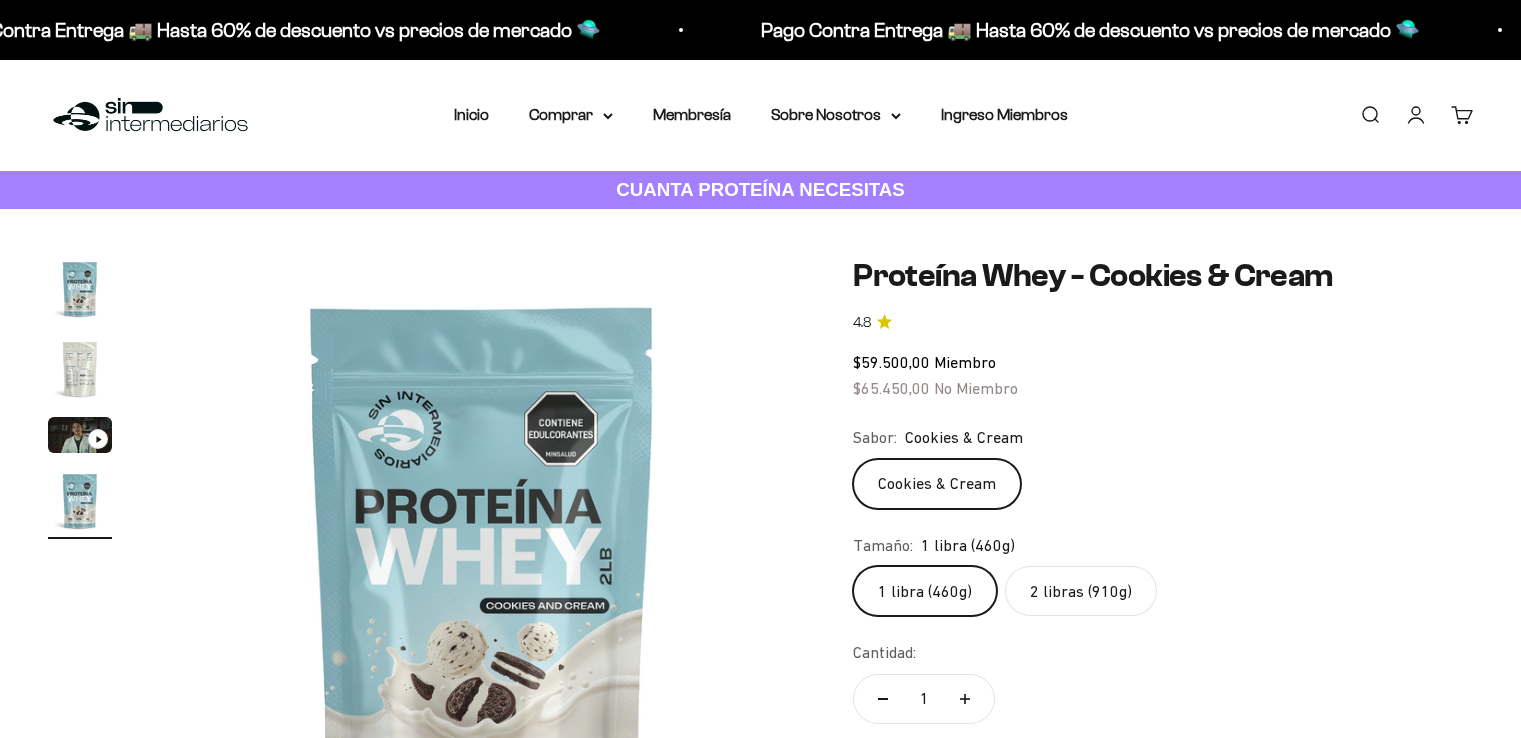 click on "2 libras (910g)" 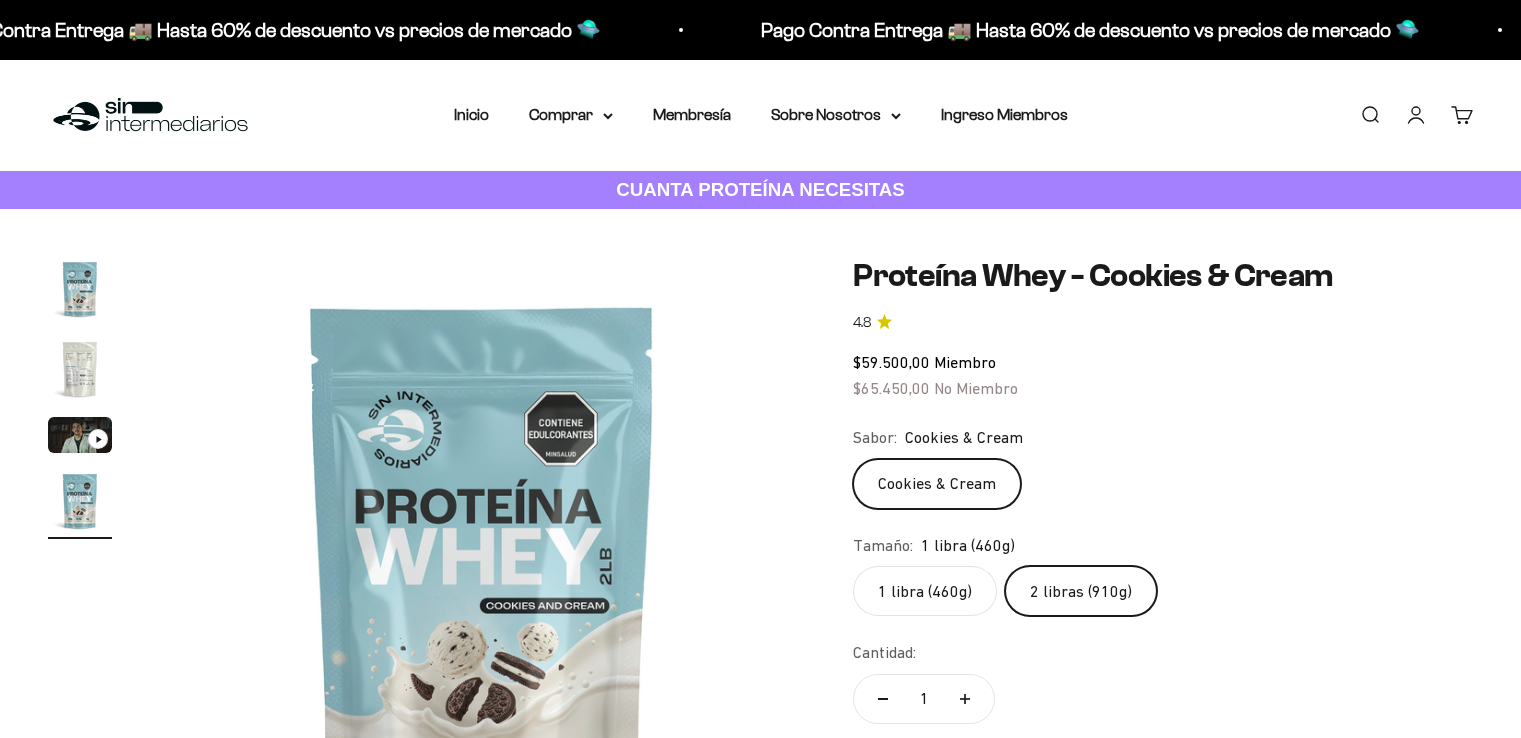 scroll, scrollTop: 0, scrollLeft: 0, axis: both 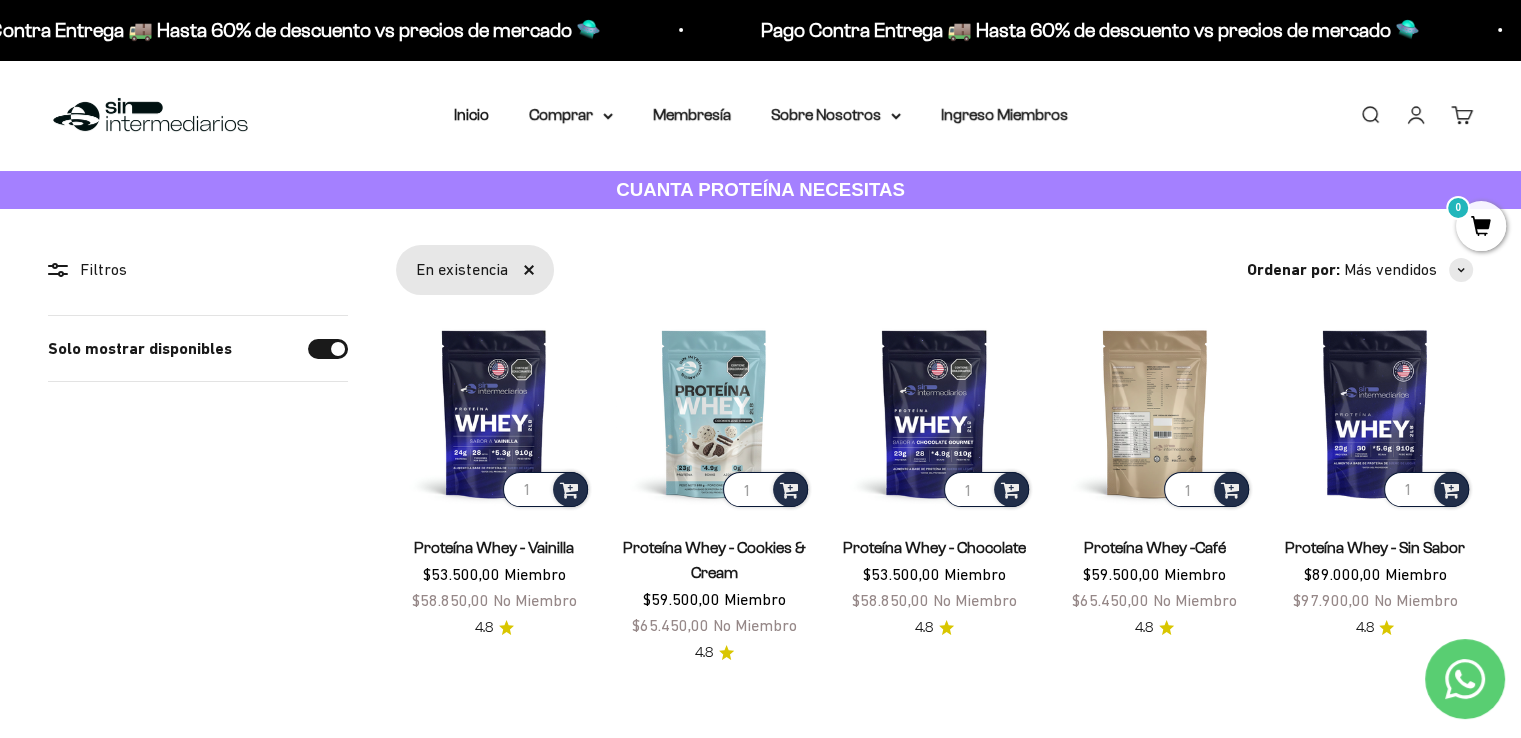 click at bounding box center (1155, 413) 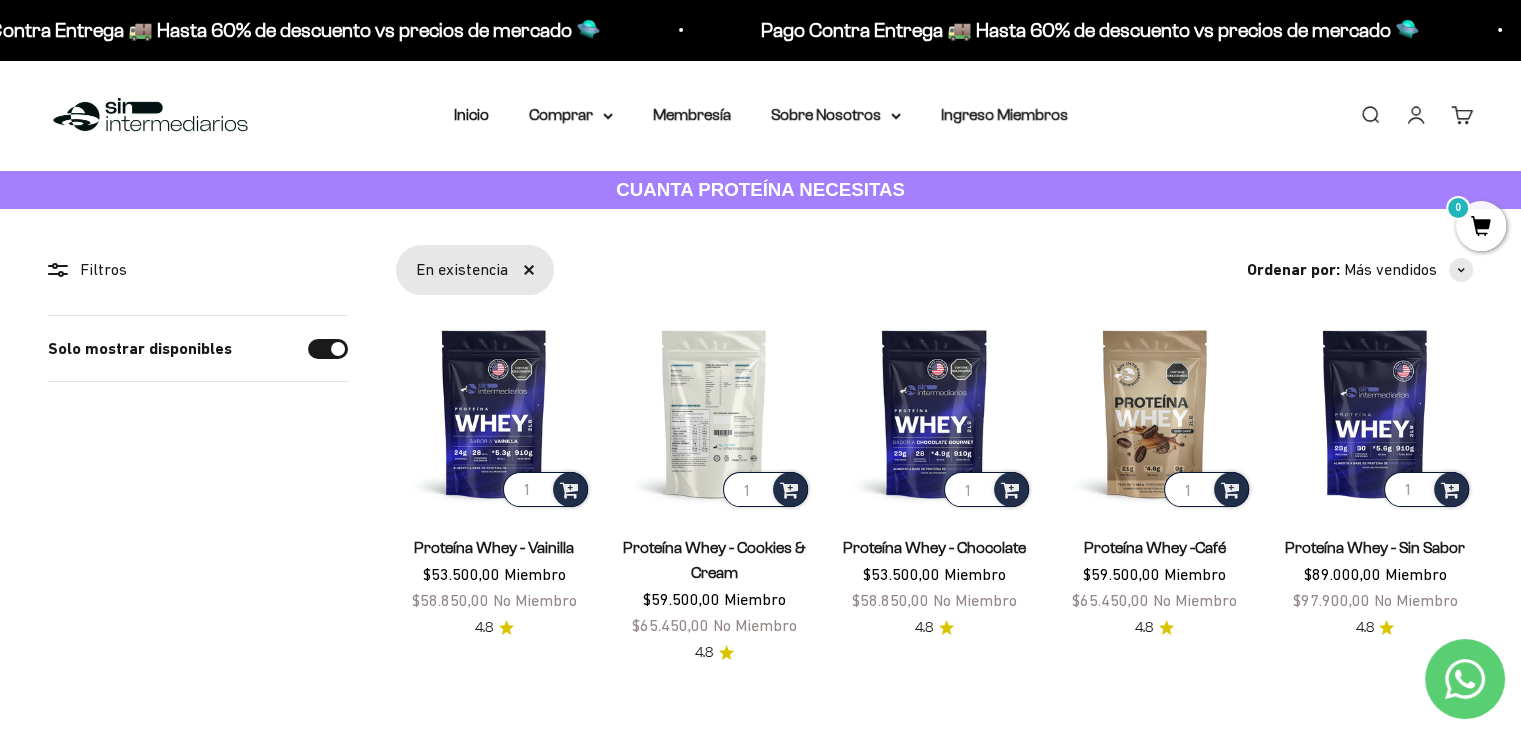 click at bounding box center [714, 413] 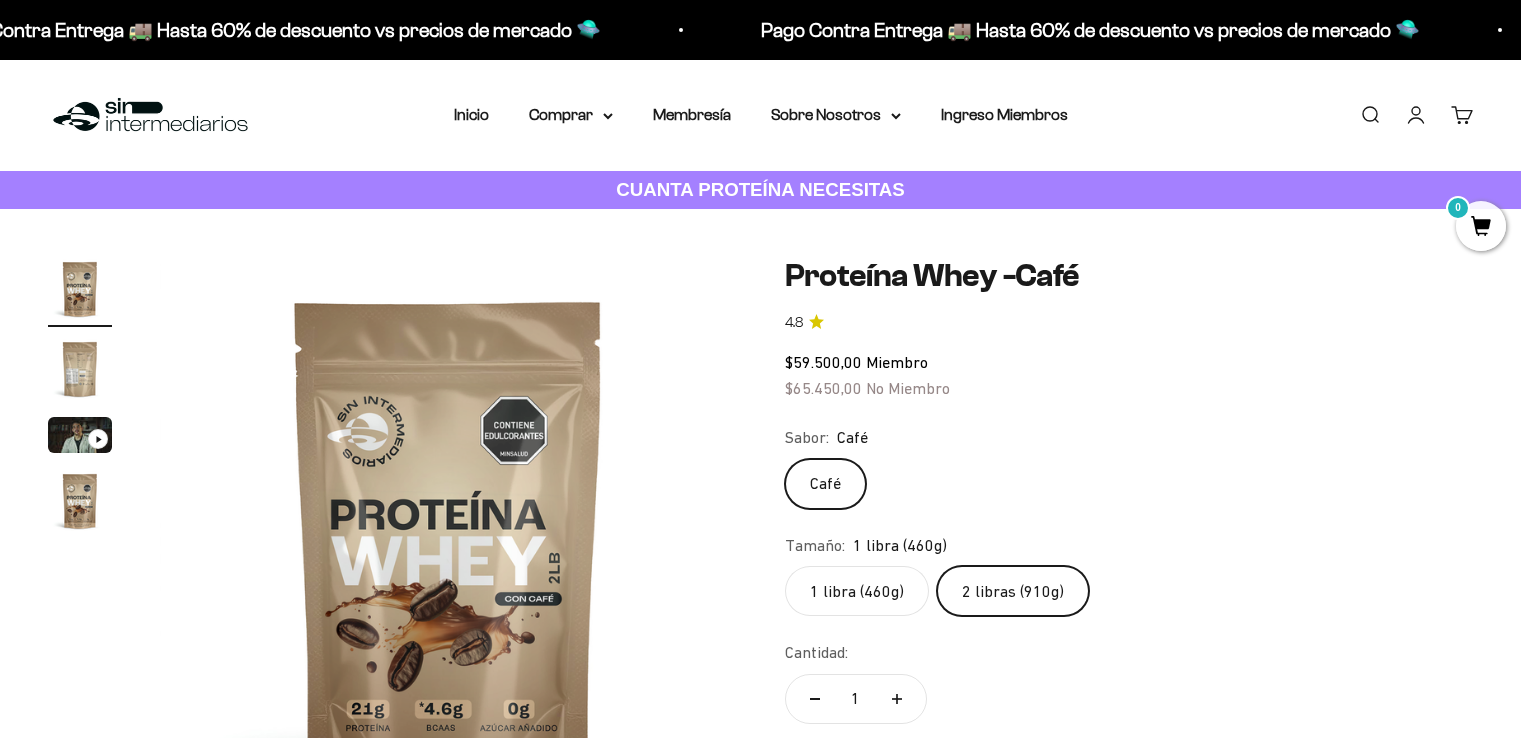 scroll, scrollTop: 0, scrollLeft: 0, axis: both 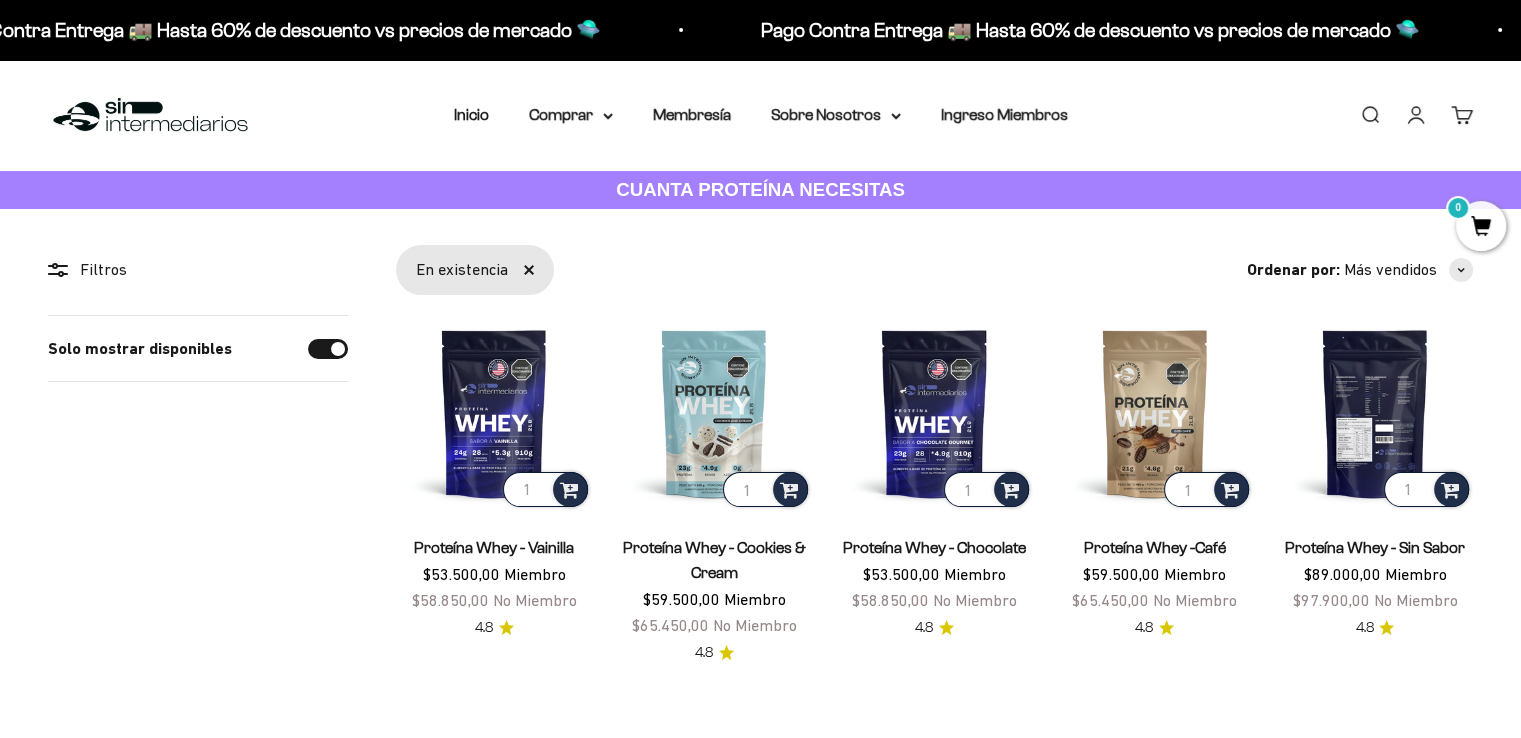 click at bounding box center (1375, 413) 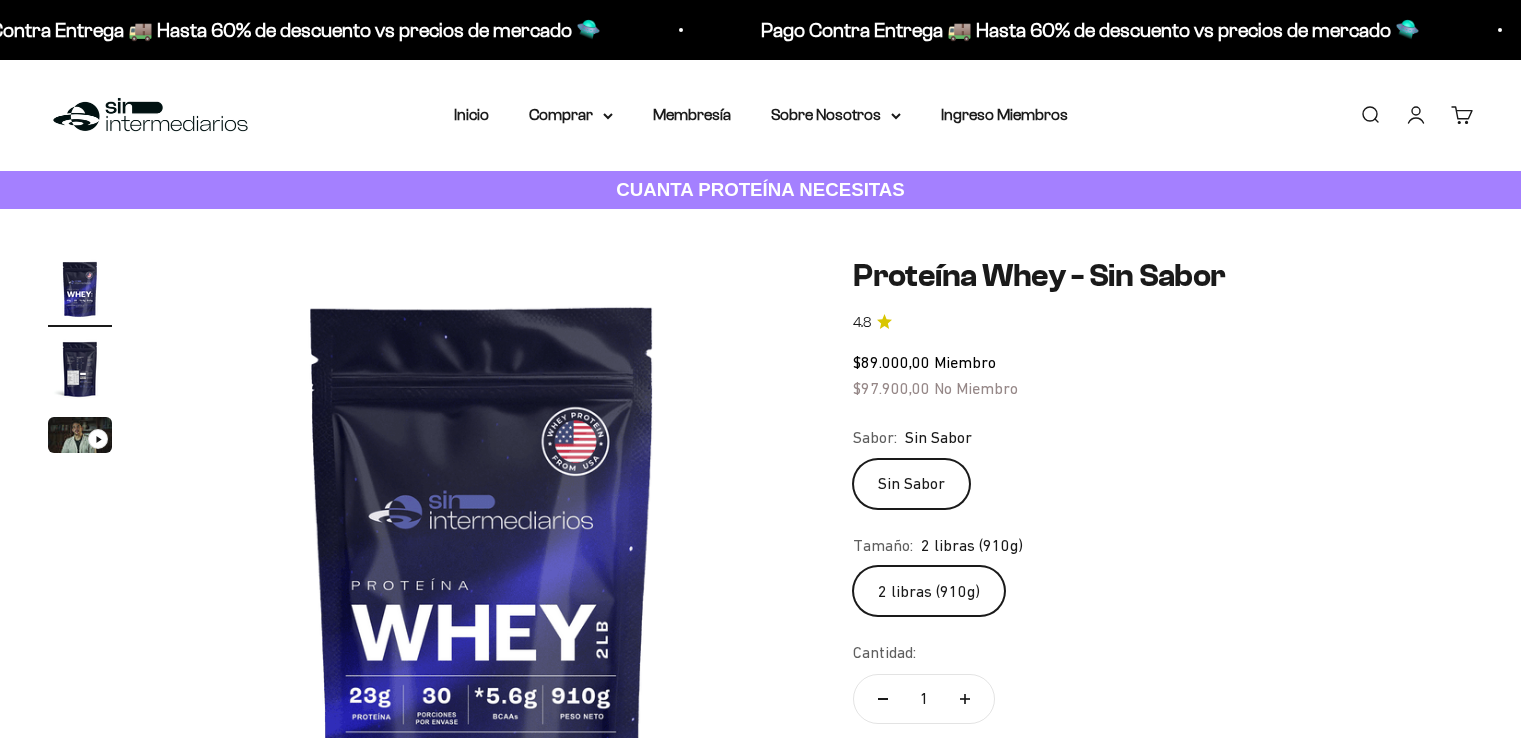 scroll, scrollTop: 0, scrollLeft: 0, axis: both 